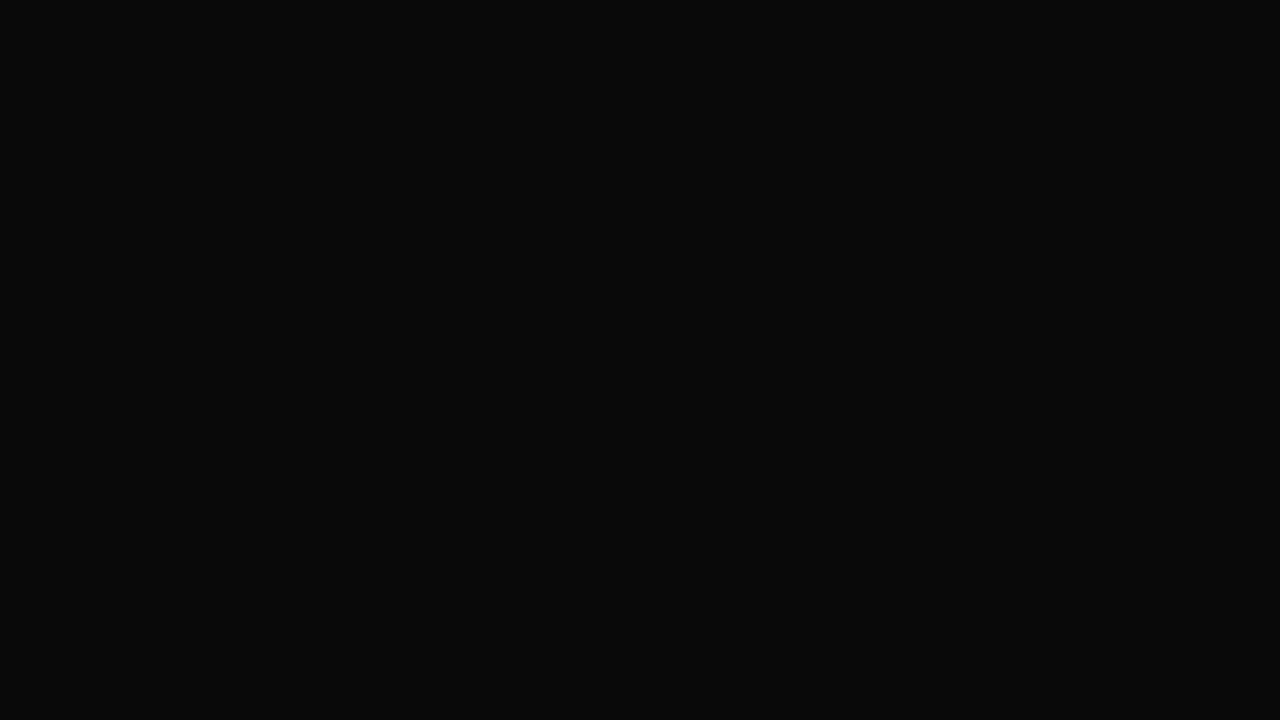 scroll, scrollTop: 0, scrollLeft: 0, axis: both 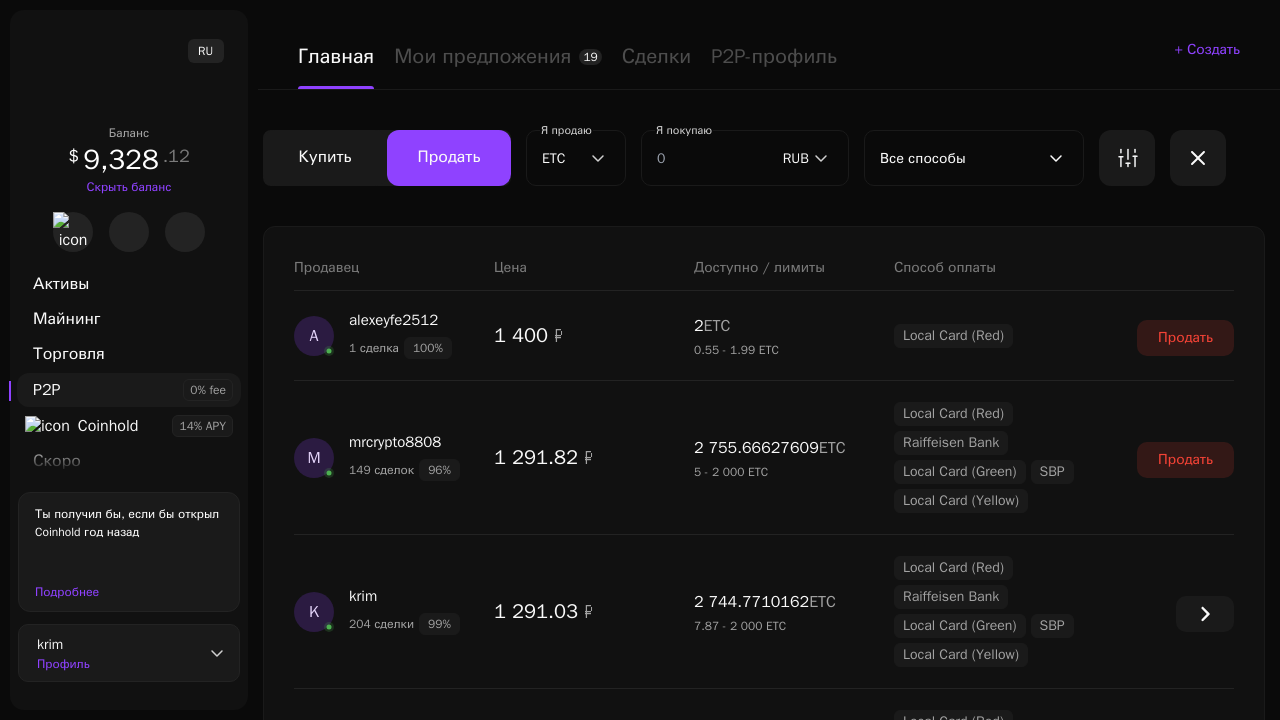 click on "Показать еще" at bounding box center [764, 2478] 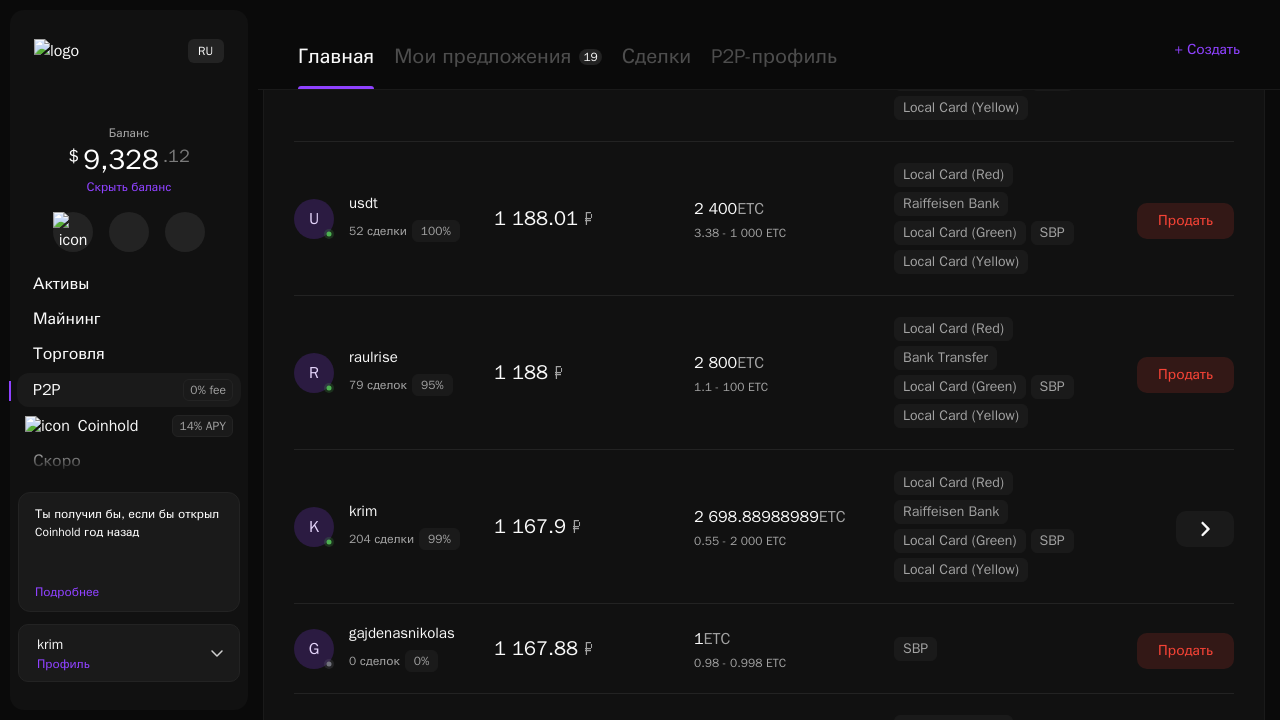 scroll, scrollTop: 1852, scrollLeft: 0, axis: vertical 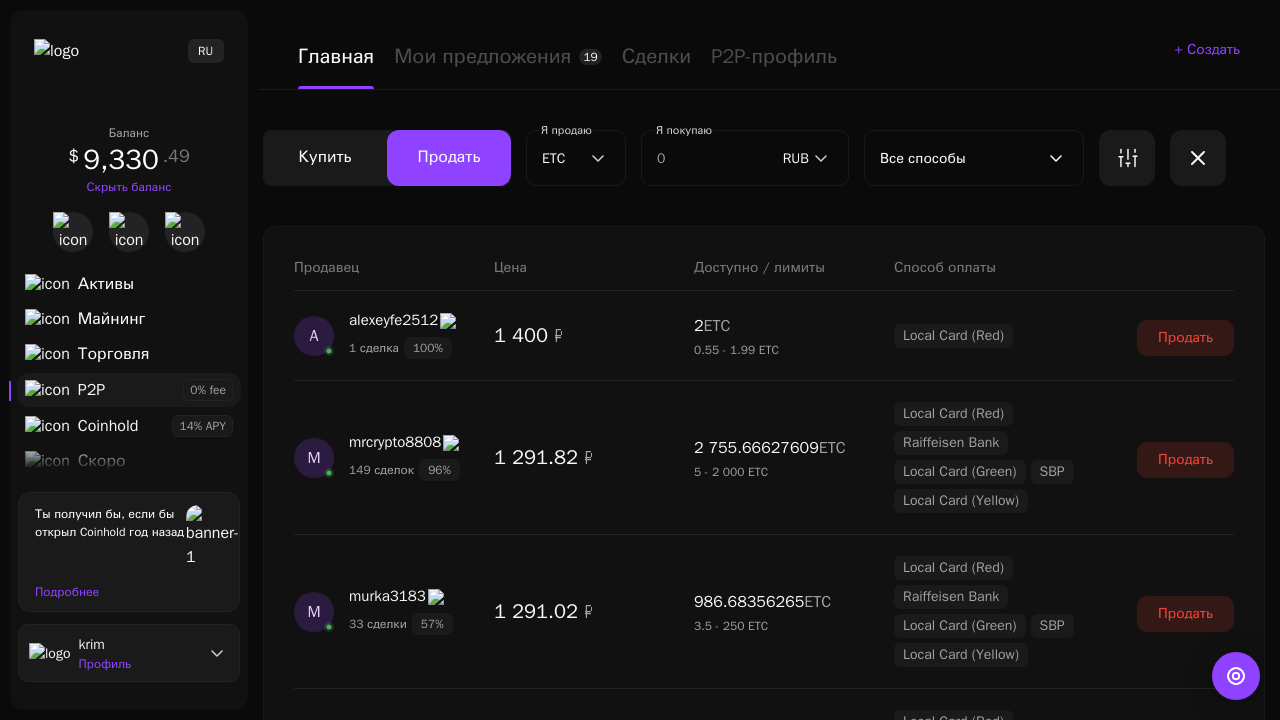 click on "Показать еще" at bounding box center [764, 2542] 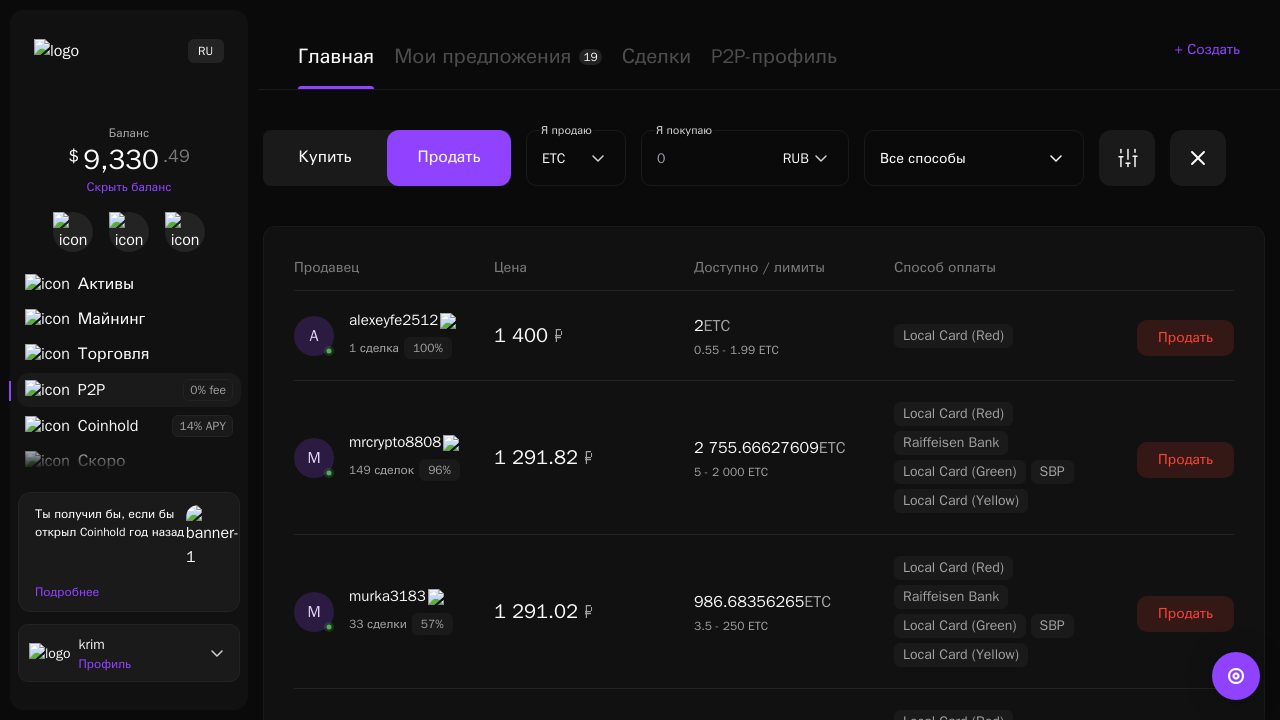 scroll, scrollTop: 1777, scrollLeft: 0, axis: vertical 